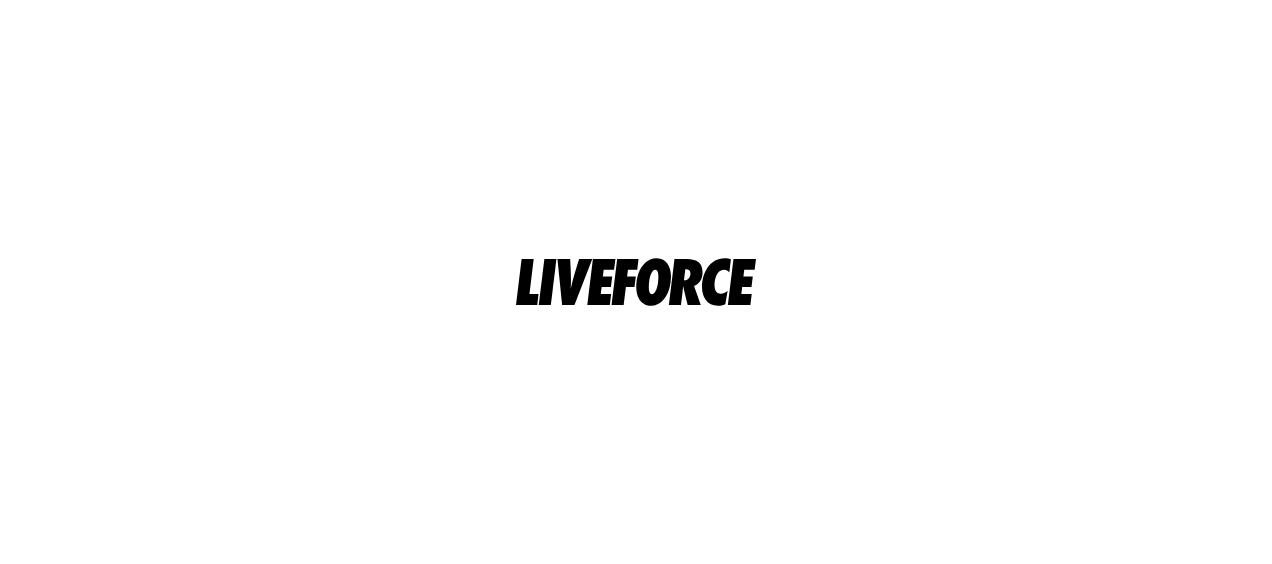 scroll, scrollTop: 0, scrollLeft: 0, axis: both 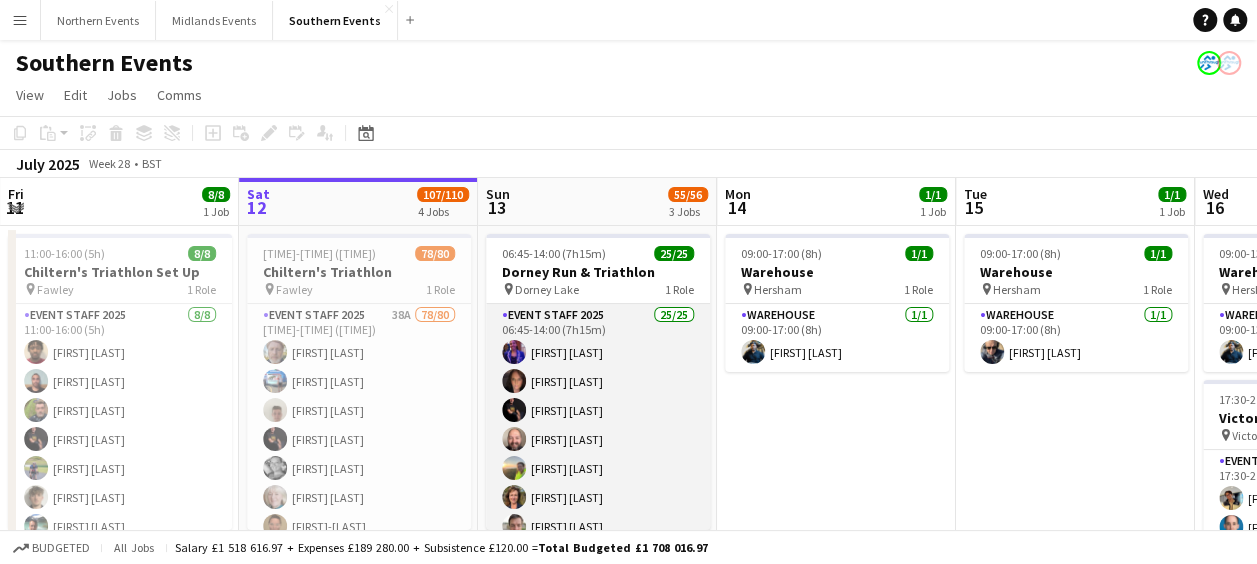 click on "Event Staff 2025   25/25   [TIME]-[TIME] ([TIME])
Emma Noble Cheryl Boshier Neil Packman Paul Martin Sarah Andrews Heather Wallington Gareth Lloyd Salman Shahrezaei Omid Ebrahimnejad Ebony-Jade Kusar Georgia Maclennan Ian Poole Christopher Renforth Laura Murray Tracy-Lee Nieuwenhuyzen Ange Balendra Simone Stirzaker Tom Renphrey Manfred Nieuwenhuyzen Gary Wilson Melinda Kirkwood Stuart Kirkwood Dave Leakey Angela Leakey Sophie Poole" at bounding box center [598, 686] 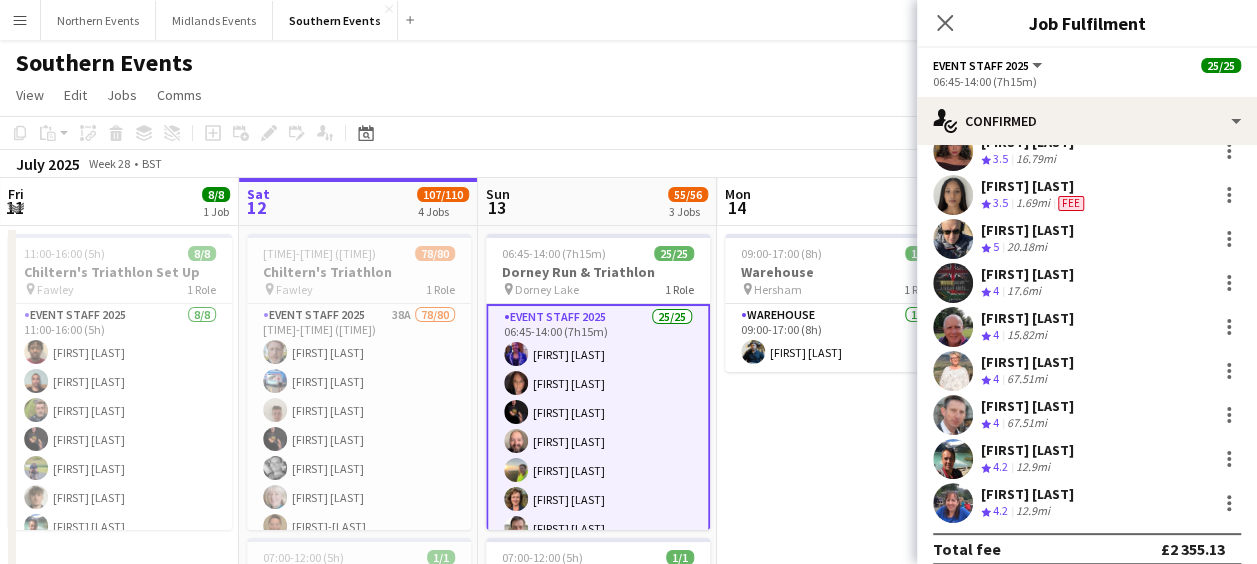 scroll, scrollTop: 850, scrollLeft: 0, axis: vertical 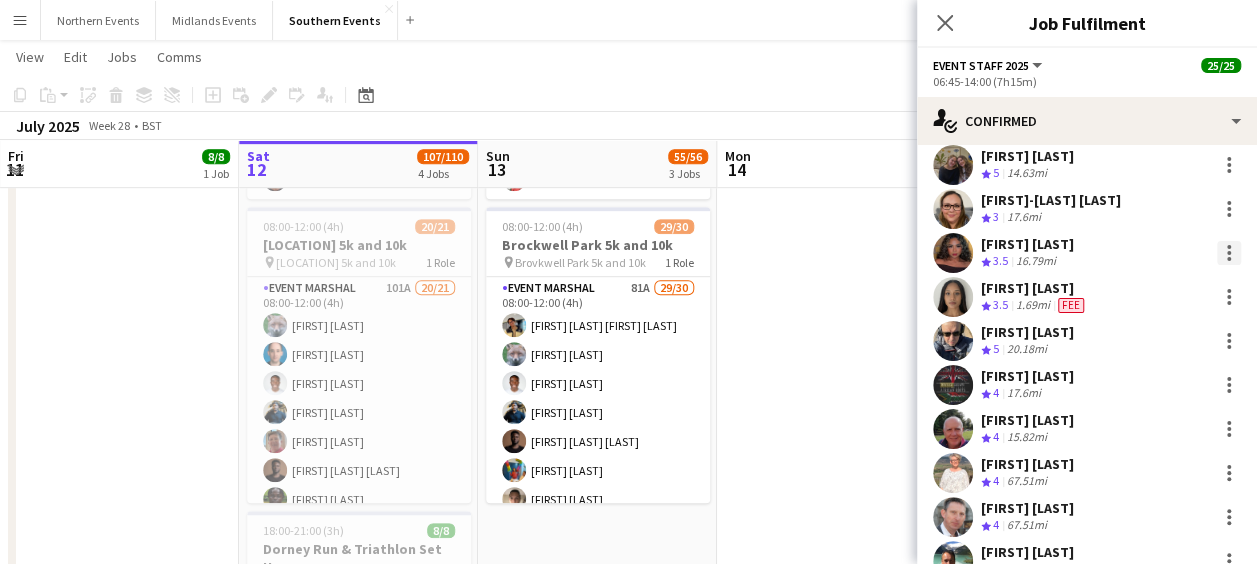 click at bounding box center (1229, 253) 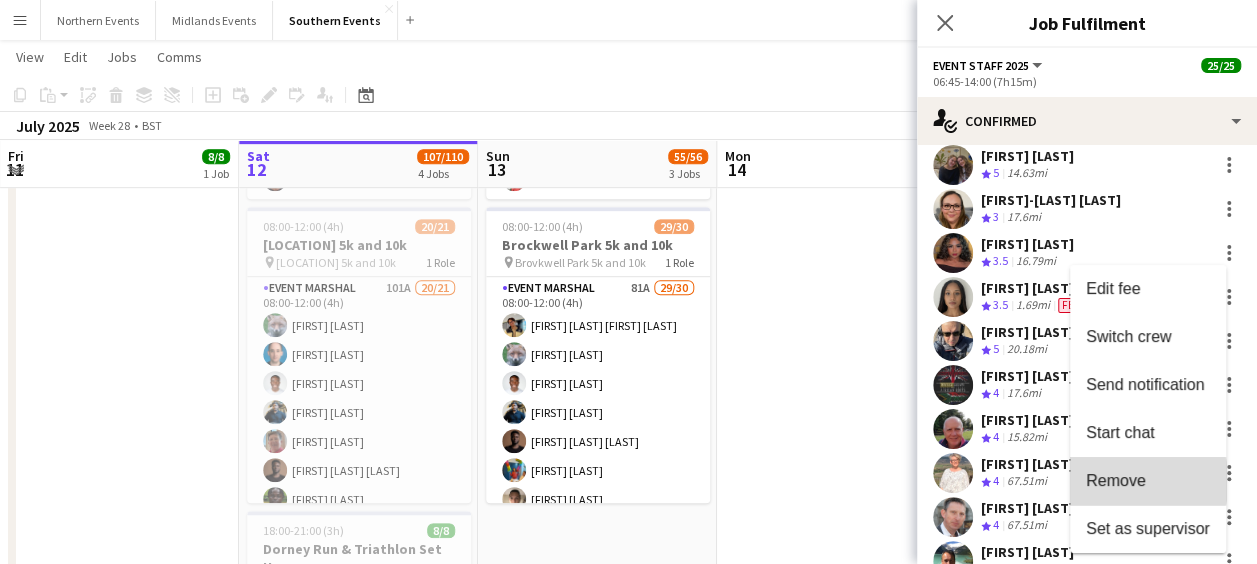 click on "Remove" at bounding box center [1116, 480] 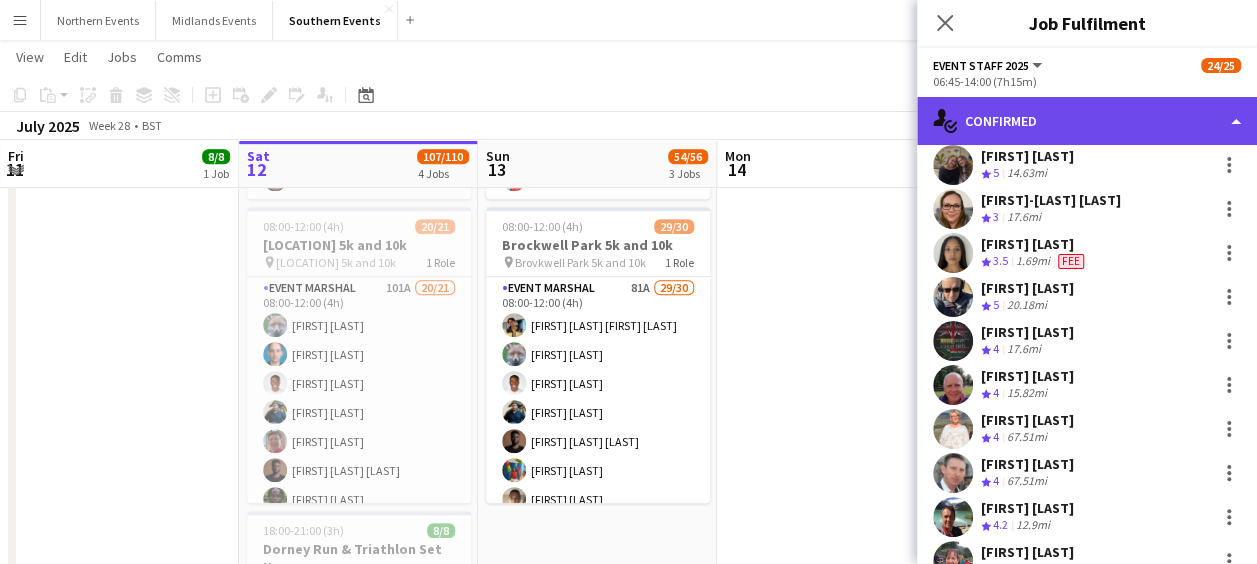click on "single-neutral-actions-check-2
Confirmed" 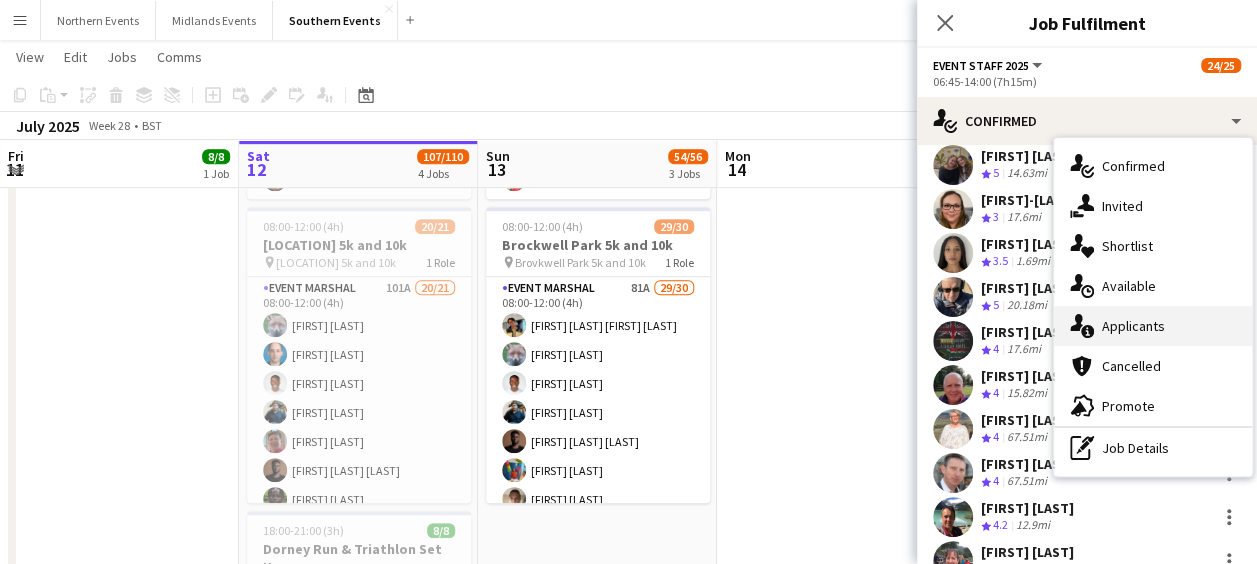 click on "single-neutral-actions-information
Applicants" at bounding box center [1153, 326] 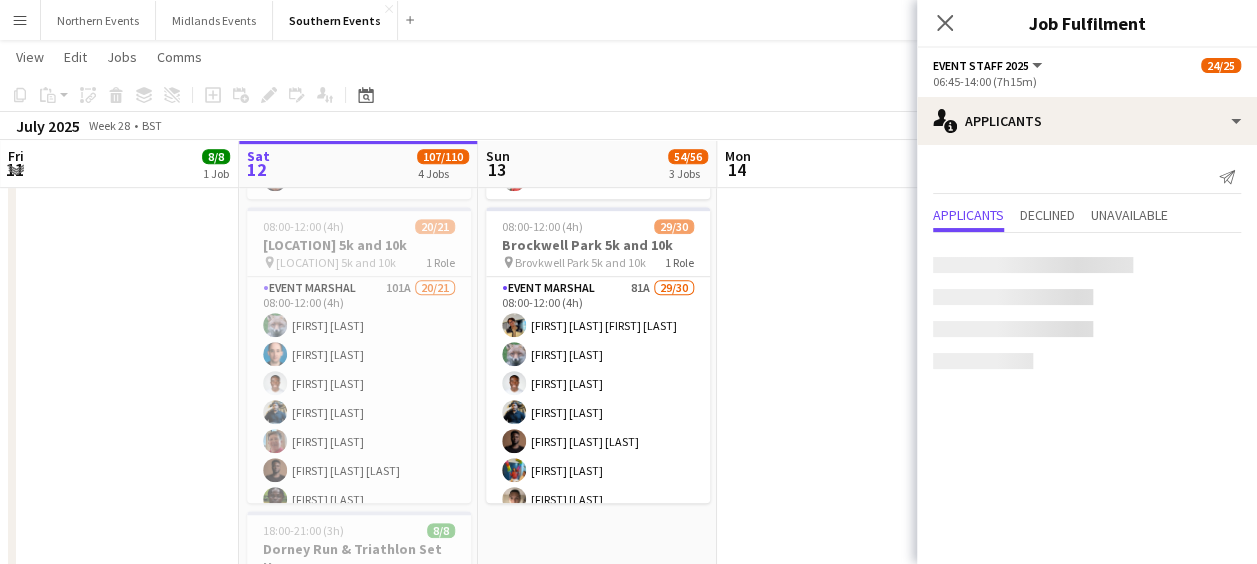 scroll, scrollTop: 0, scrollLeft: 0, axis: both 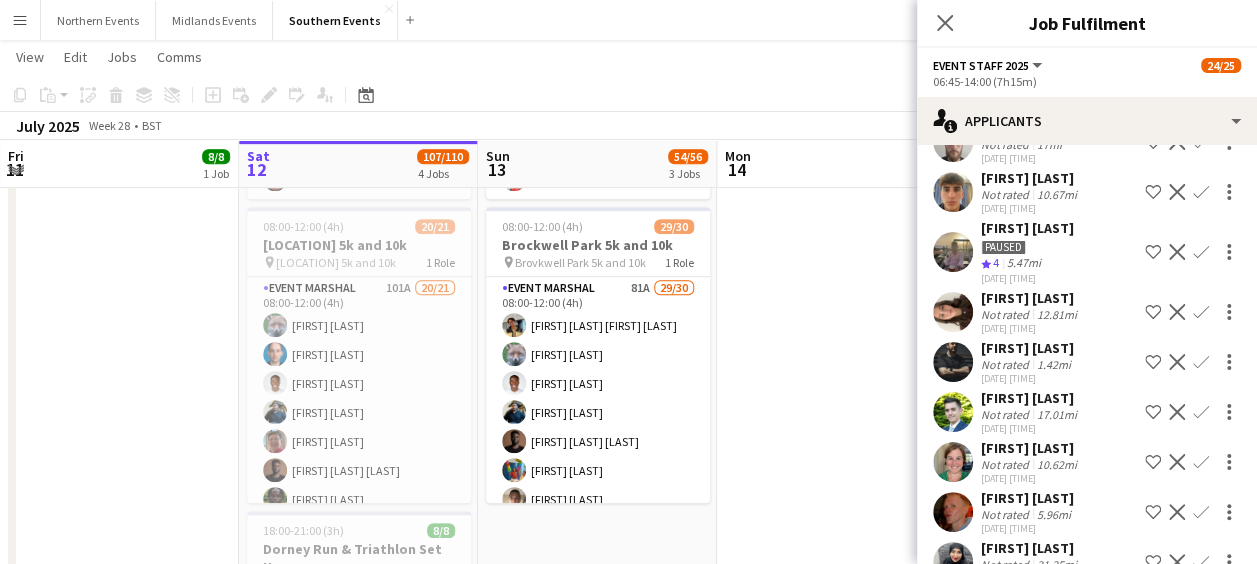 click on "Confirm" at bounding box center [1201, 512] 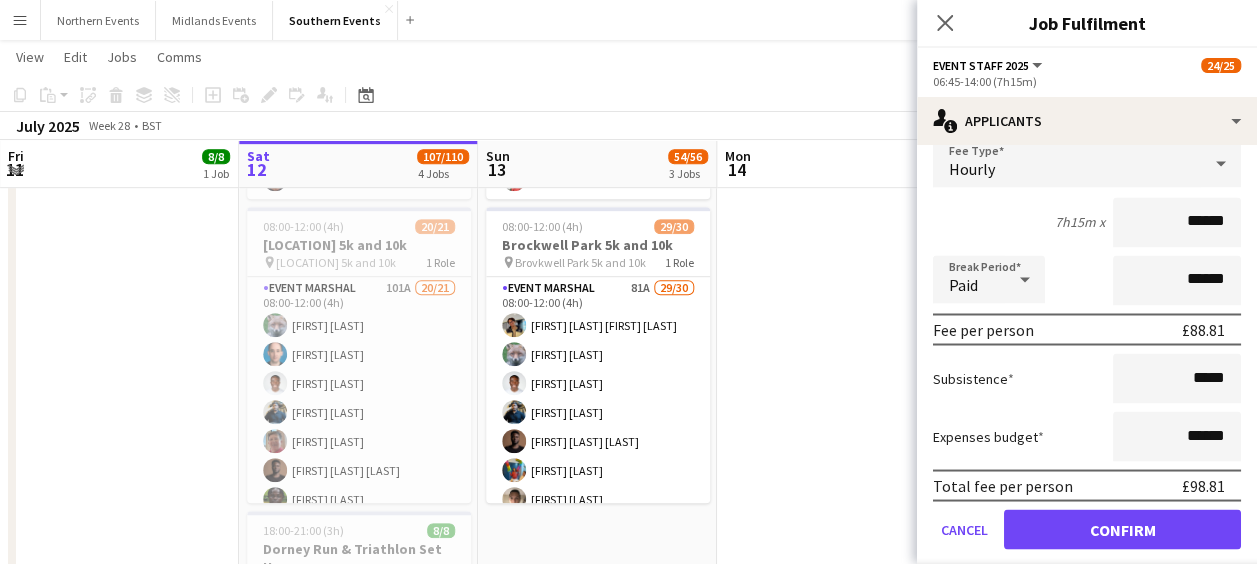 scroll, scrollTop: 1706, scrollLeft: 0, axis: vertical 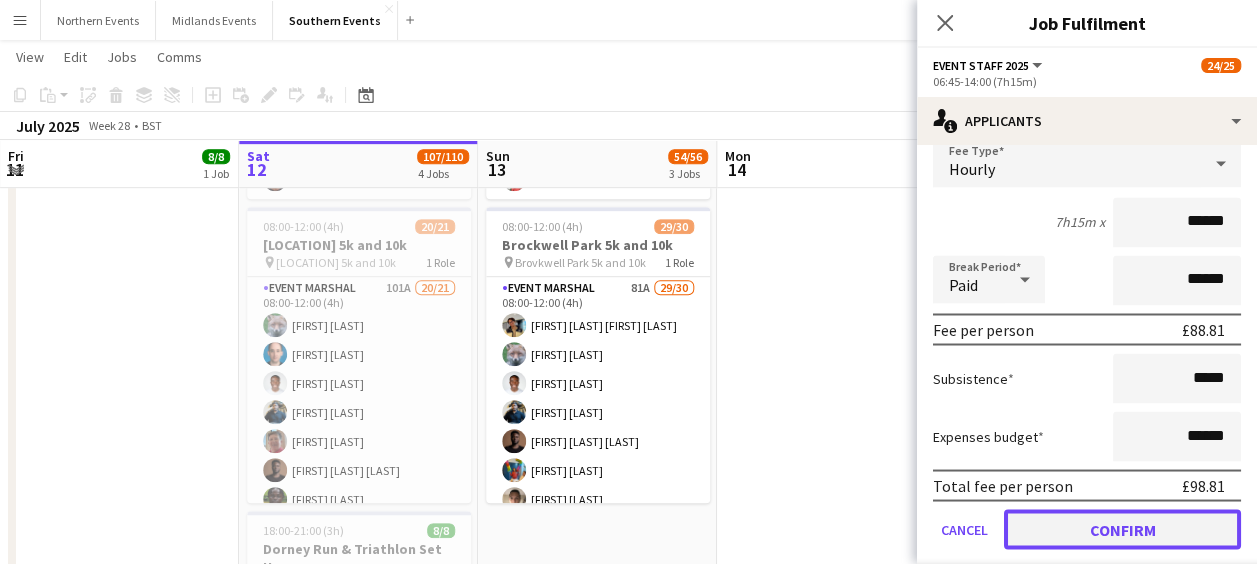 click on "Confirm" 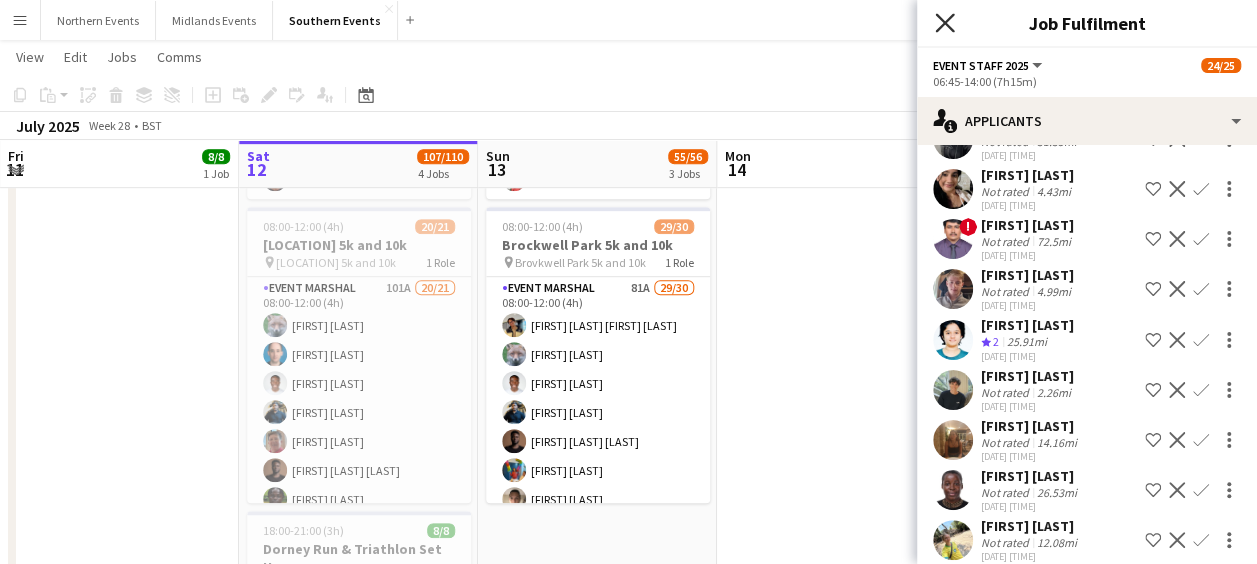 click on "Close pop-in" 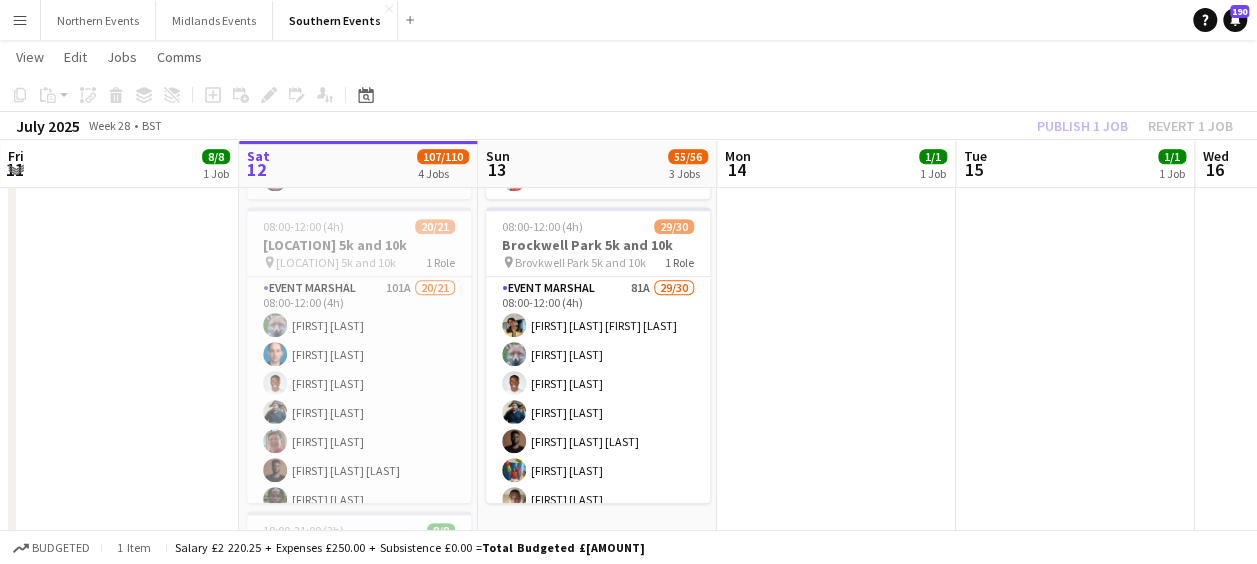 click on "Copy
Paste
Paste   Ctrl+V Paste with crew  Ctrl+Shift+V
Paste linked Job
Delete
Group
Ungroup
Add job
Add linked Job
Edit
Edit linked Job
Applicants
Date picker
JUL 2025 JUL 2025 Monday M Tuesday T Wednesday W Thursday T Friday F Saturday S Sunday S  JUL      1   2   3   4   5   6   7   8   9   10   11   12   13   14   15   16   17   18   19   20   21   22   23   24   25   26   27   28   29   30   31
Comparison range
Comparison range
Today" 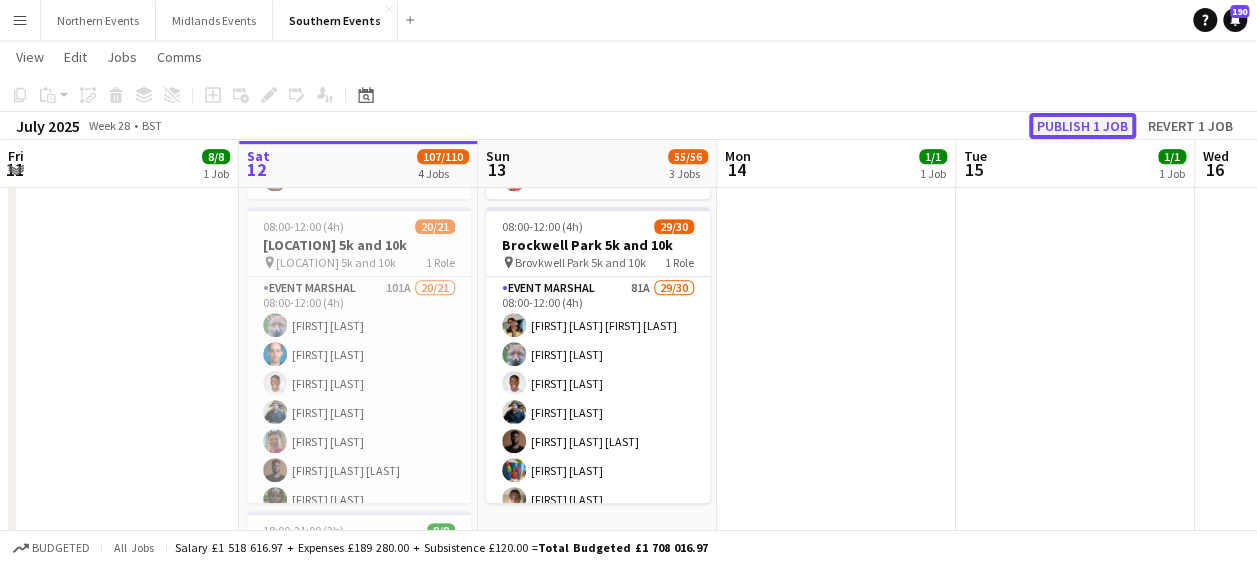 click on "Publish 1 job" 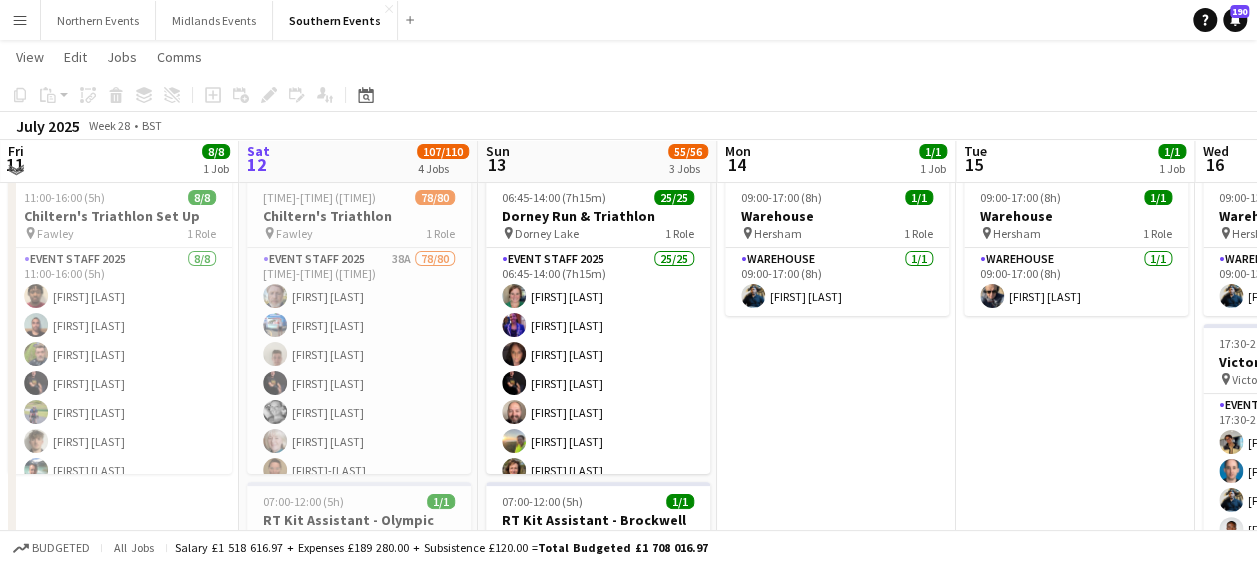scroll, scrollTop: 48, scrollLeft: 0, axis: vertical 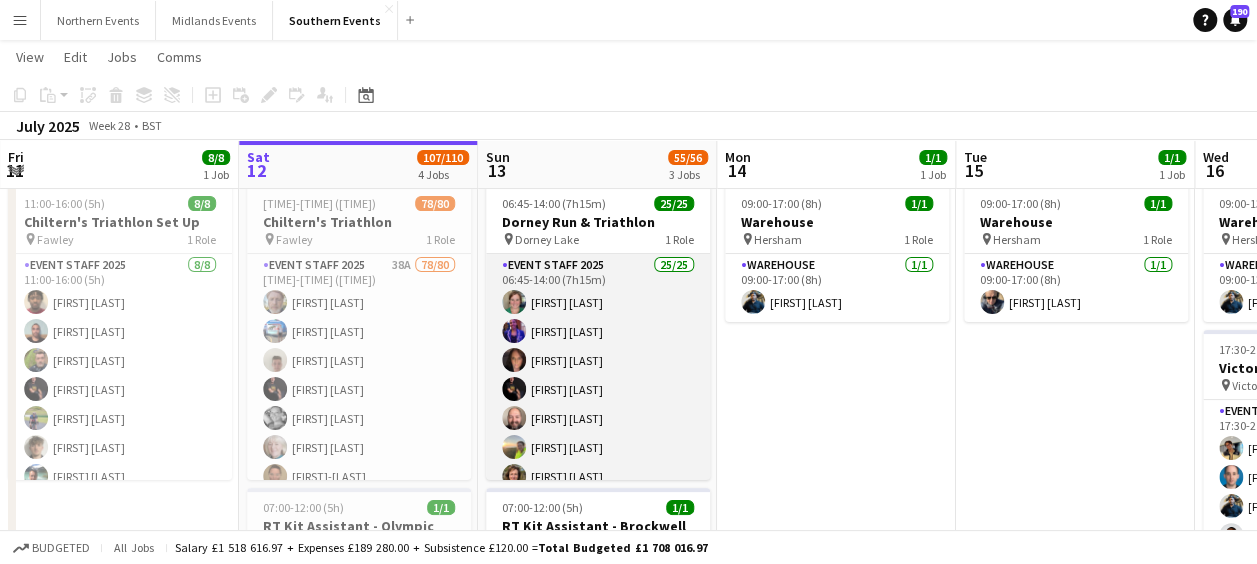 click on "Event Staff 2025   25/25   [TIME]-[TIME] ([TIME])
Rebecca Lafferty Emma Noble Cheryl Boshier Neil Packman Paul Martin Sarah Andrews Heather Wallington Gareth Lloyd Salman Shahrezaei Omid Ebrahimnejad Ebony-Jade Kusar Georgia Maclennan Ian Poole Christopher Renforth Laura Murray Tracy-Lee Nieuwenhuyzen Simone Stirzaker Tom Renphrey Manfred Nieuwenhuyzen Gary Wilson Melinda Kirkwood Stuart Kirkwood Dave Leakey Angela Leakey Sophie Poole" at bounding box center (598, 636) 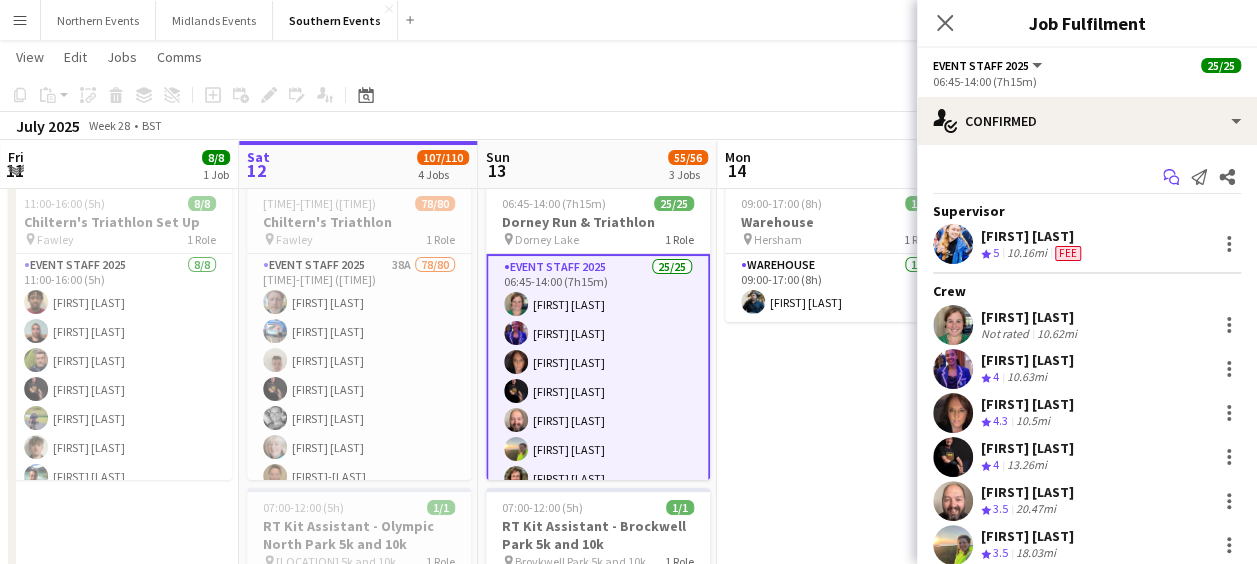 click on "Start chat" 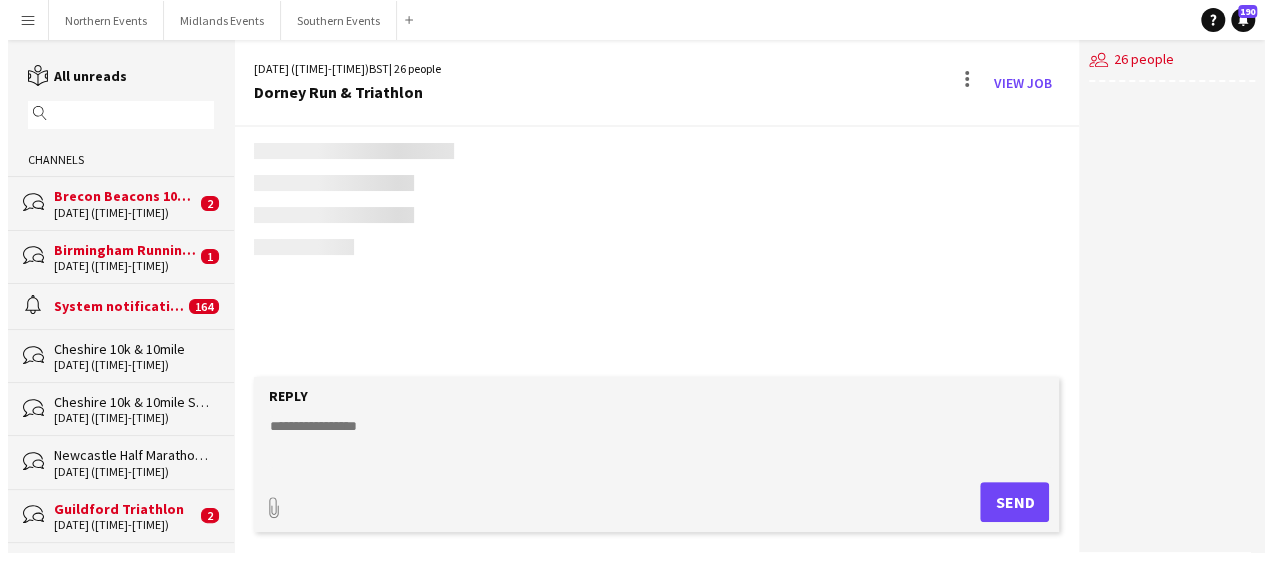 scroll, scrollTop: 0, scrollLeft: 0, axis: both 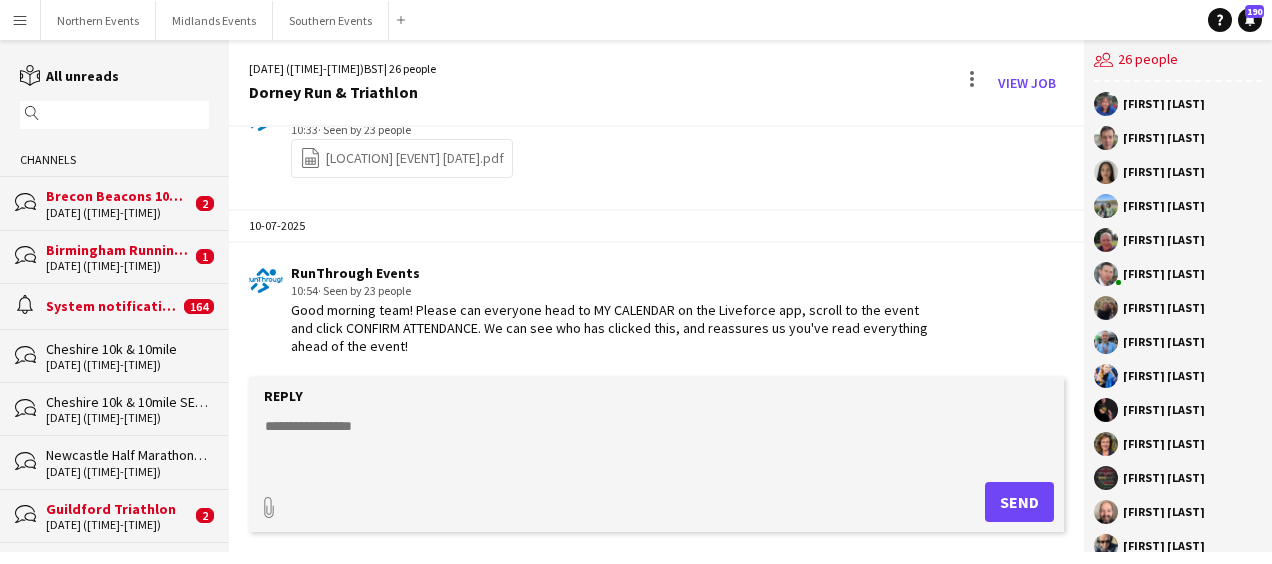 click on "Guildford Triathlon" 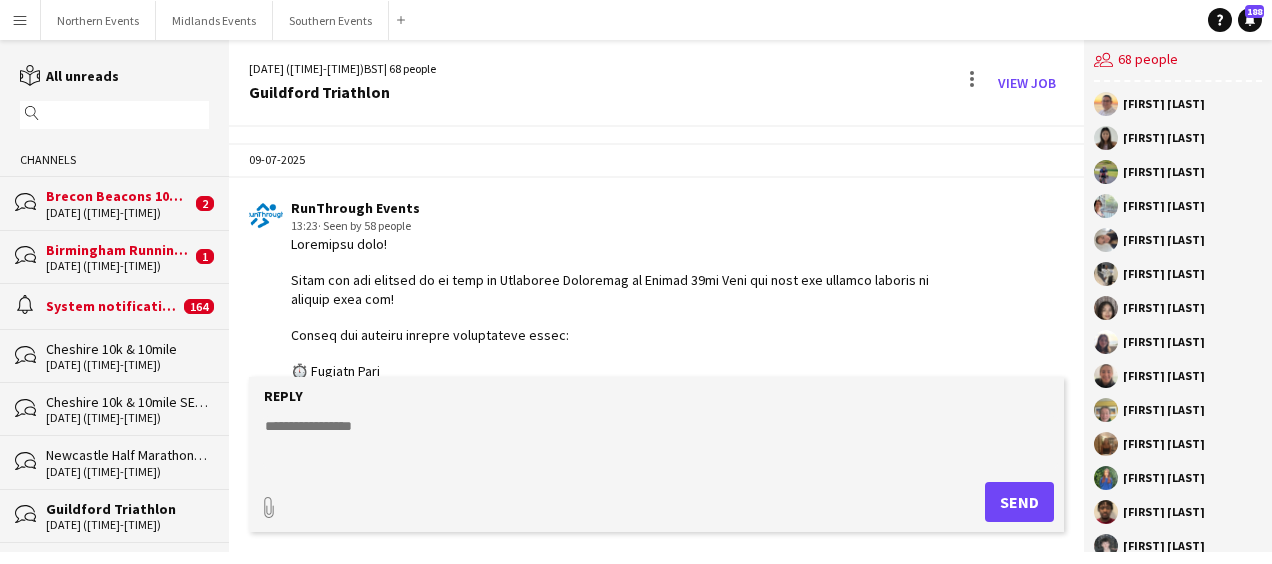scroll, scrollTop: 2592, scrollLeft: 0, axis: vertical 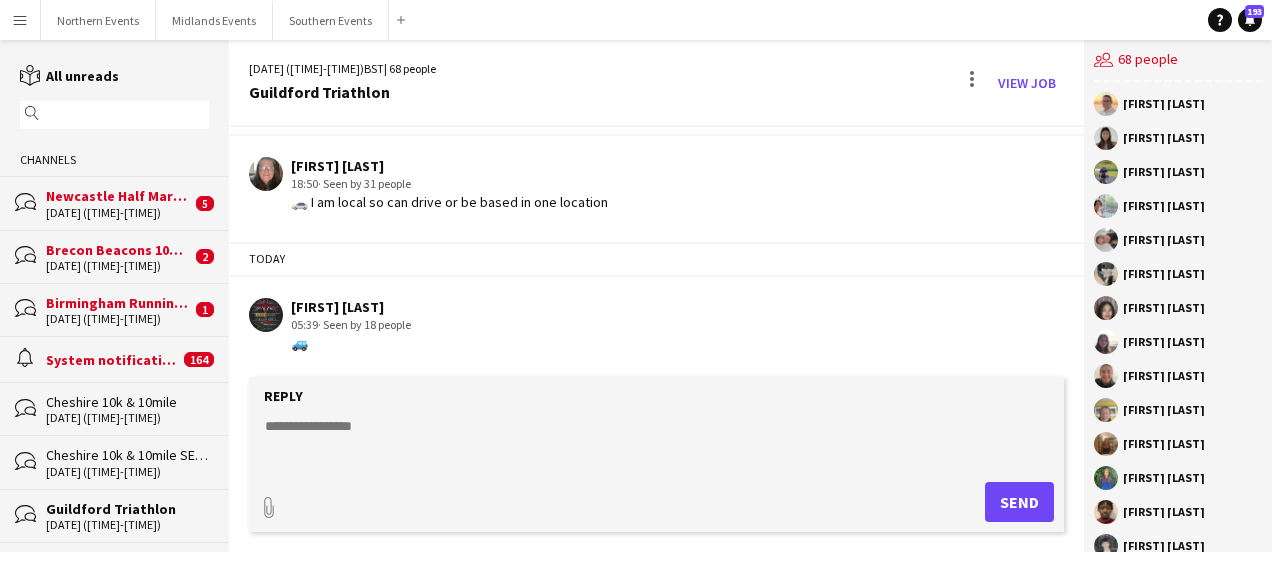 click 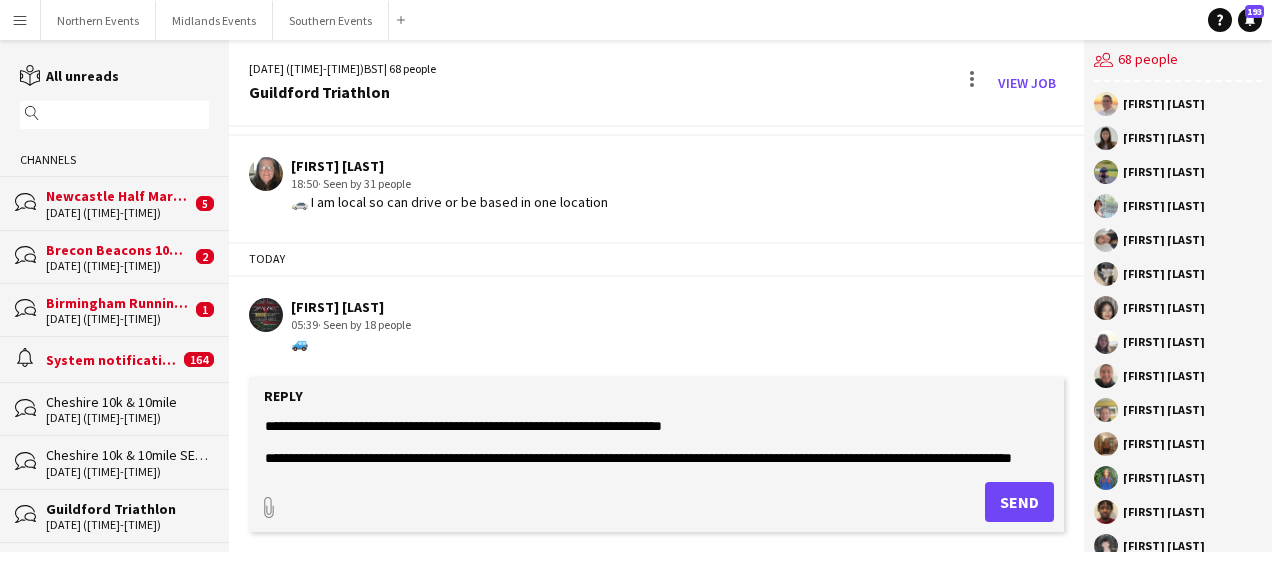 scroll, scrollTop: 401, scrollLeft: 0, axis: vertical 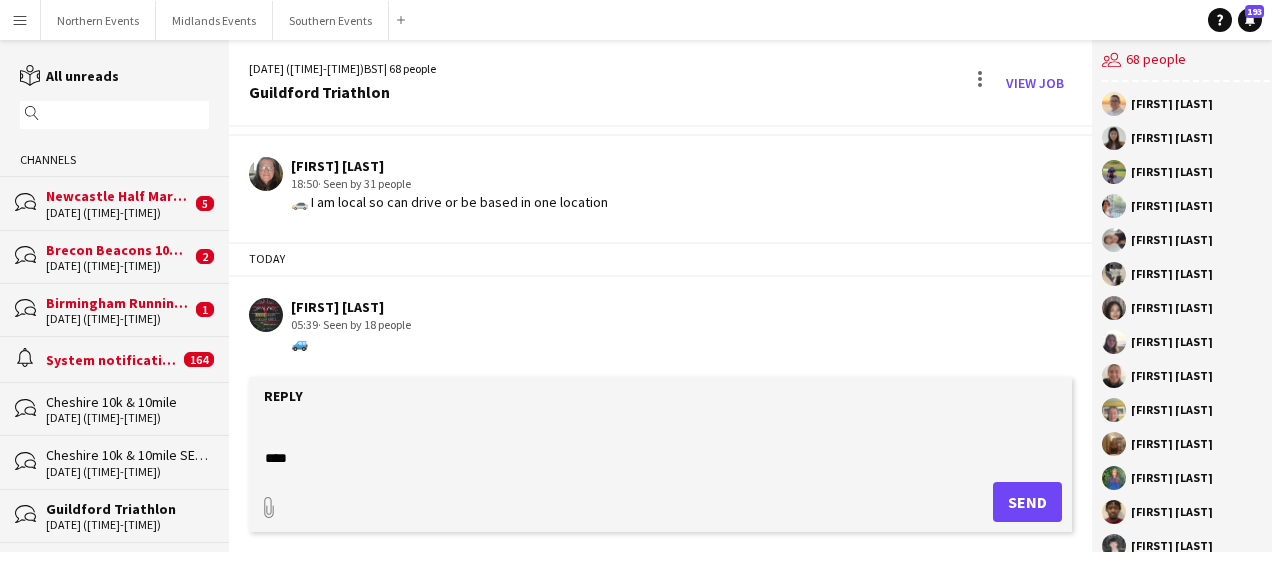 click 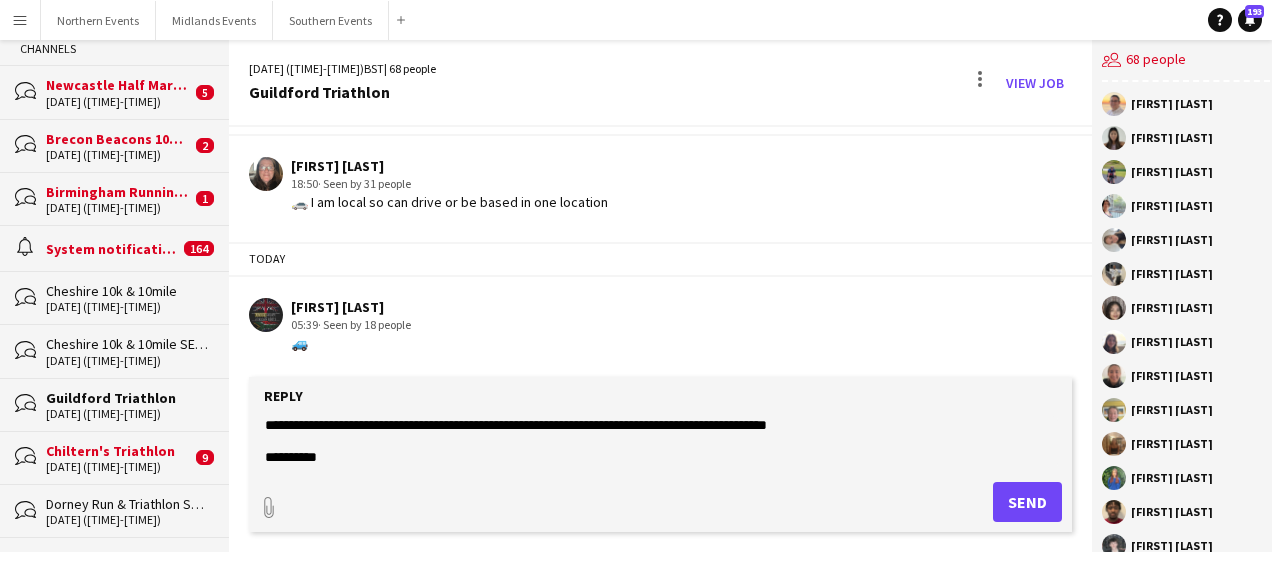 scroll, scrollTop: 120, scrollLeft: 0, axis: vertical 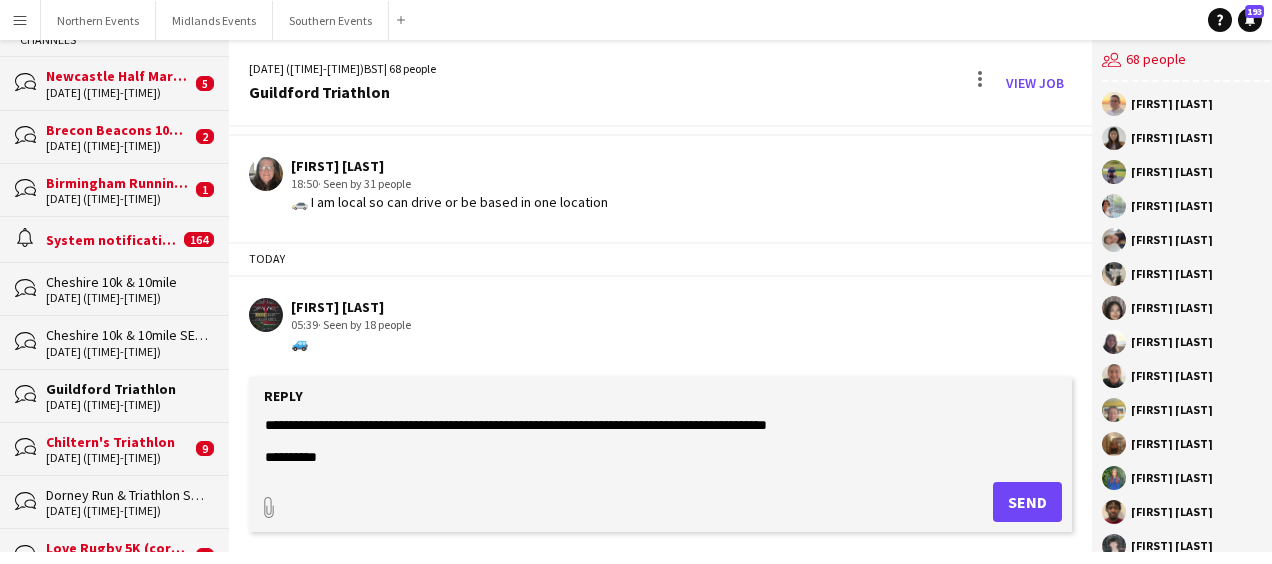 click on "Chiltern's Triathlon" 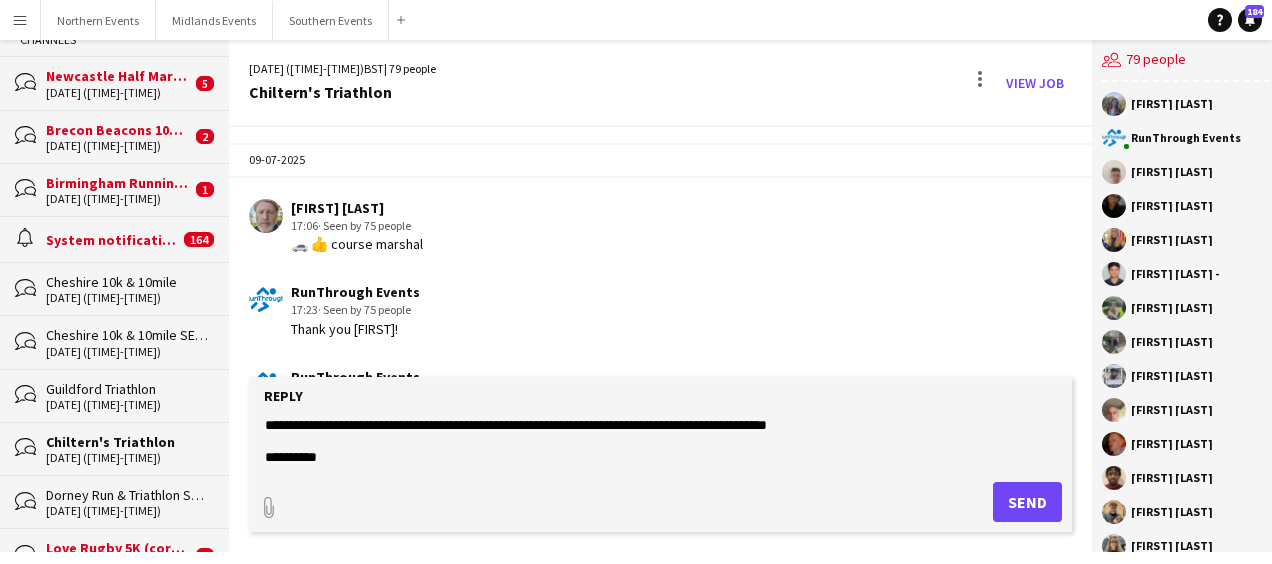 scroll, scrollTop: 3186, scrollLeft: 0, axis: vertical 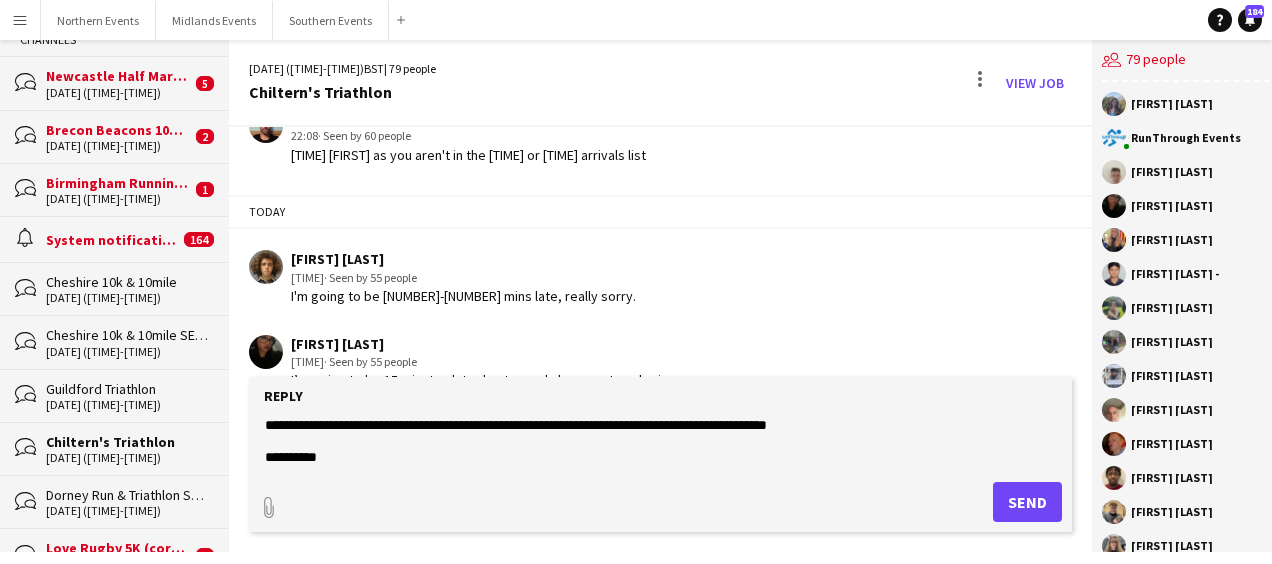 click 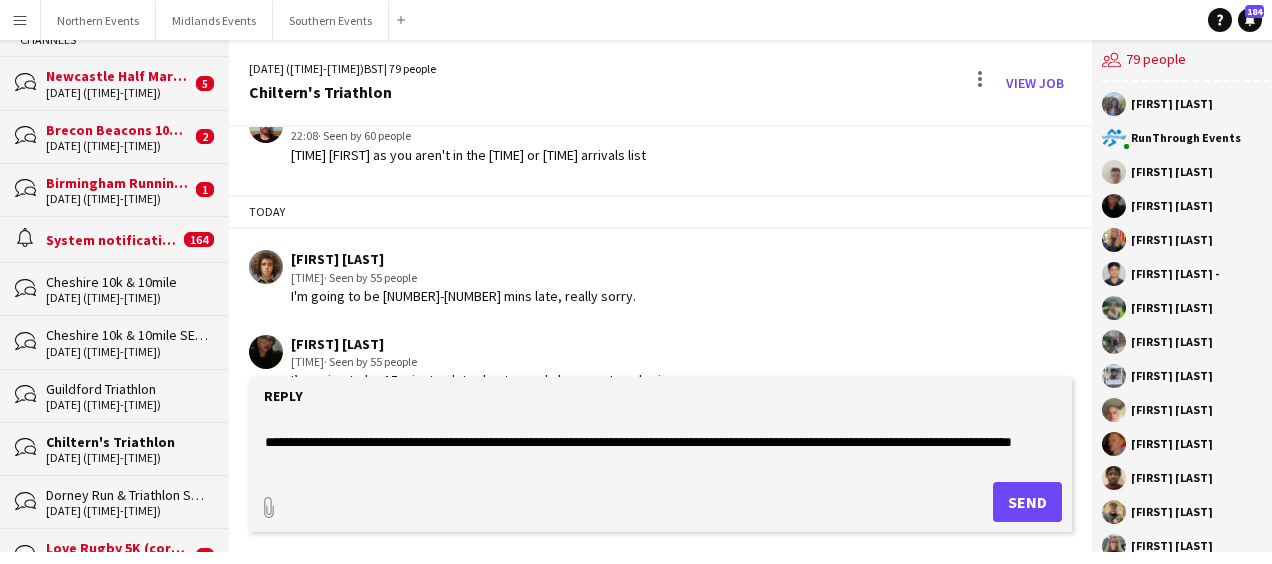 scroll, scrollTop: 0, scrollLeft: 0, axis: both 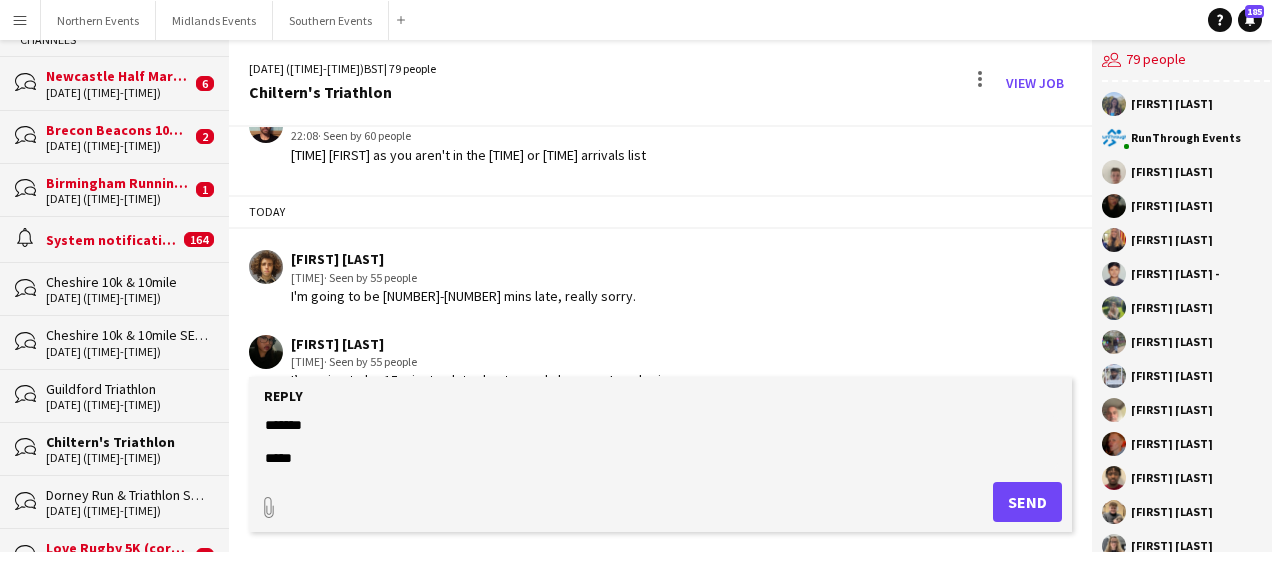 type on "**********" 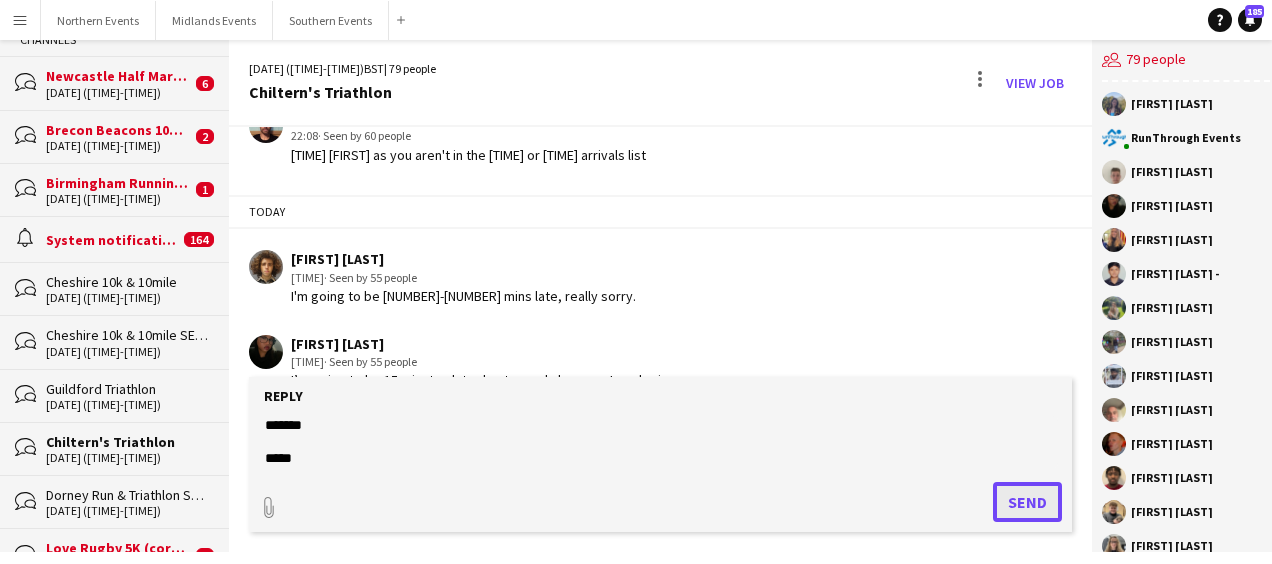 click on "Send" 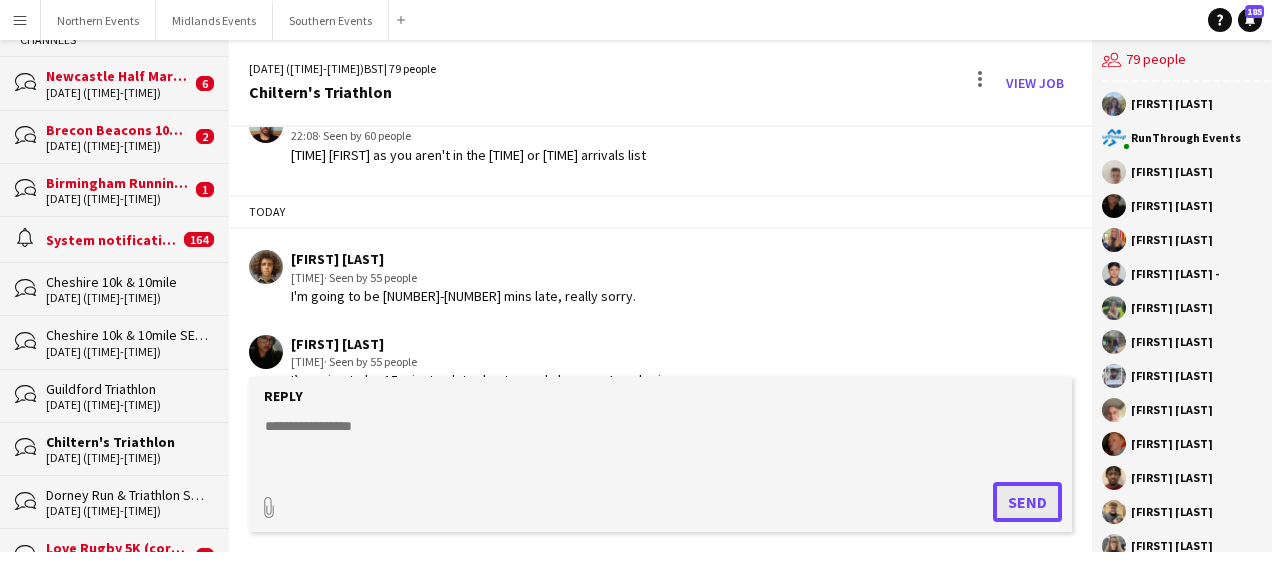scroll, scrollTop: 0, scrollLeft: 0, axis: both 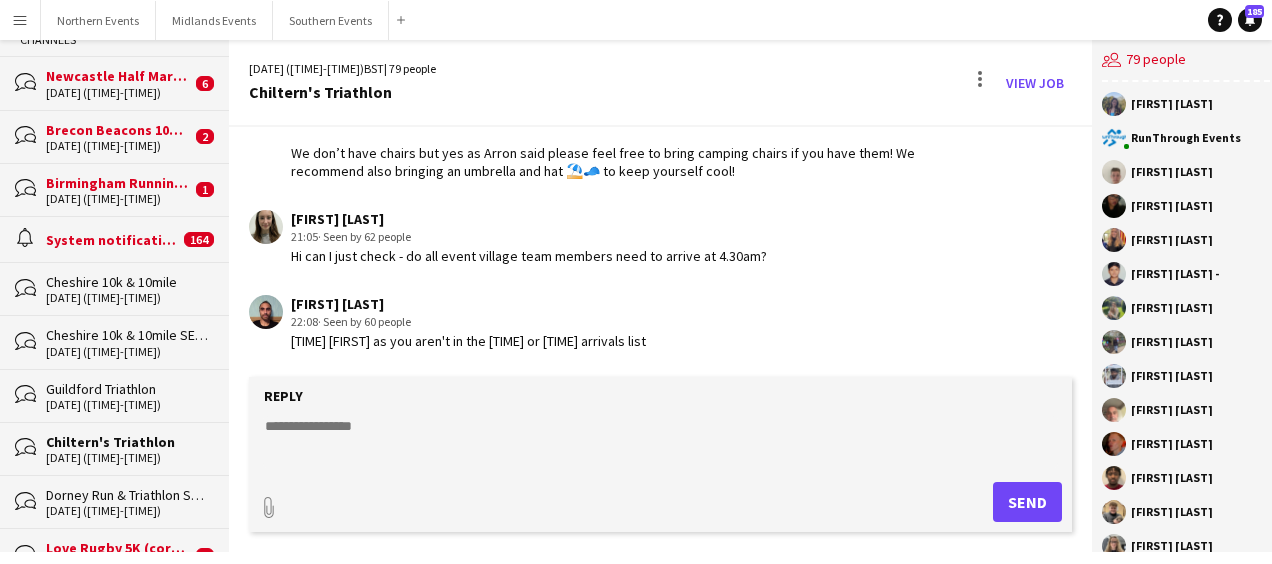 drag, startPoint x: 1074, startPoint y: 323, endPoint x: 1077, endPoint y: 358, distance: 35.128338 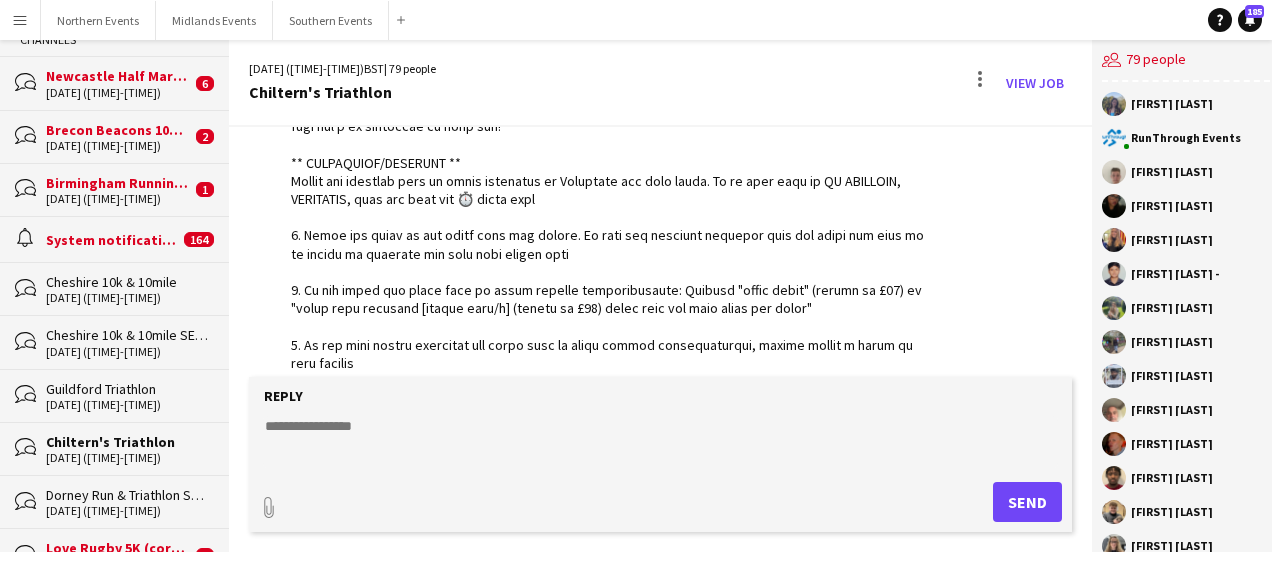scroll, scrollTop: 3780, scrollLeft: 0, axis: vertical 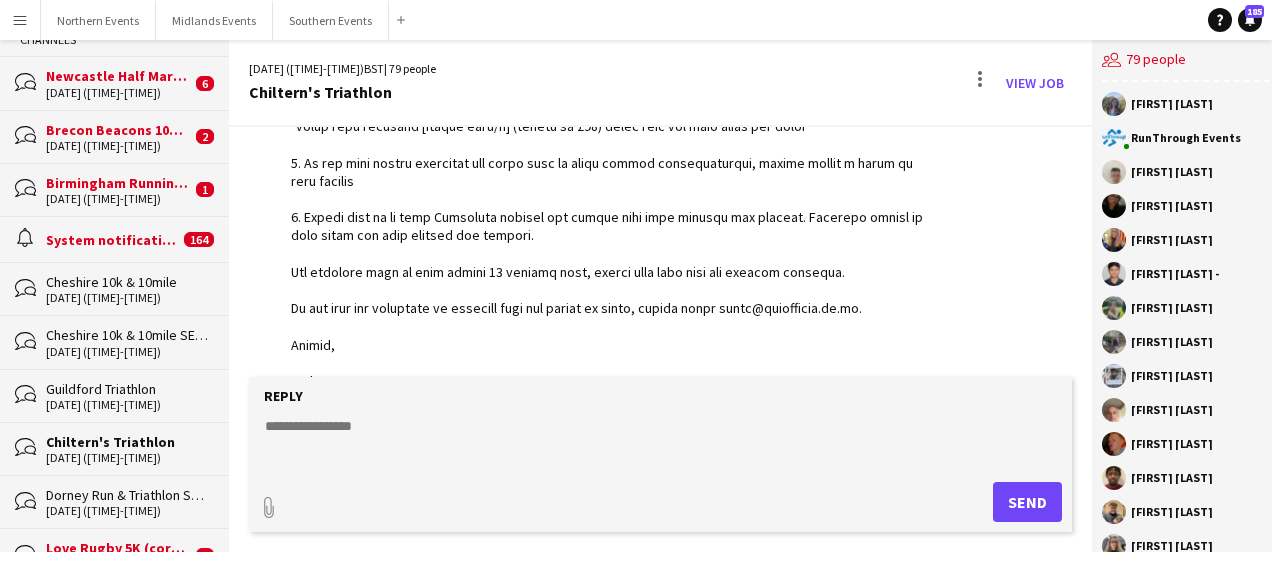 click 